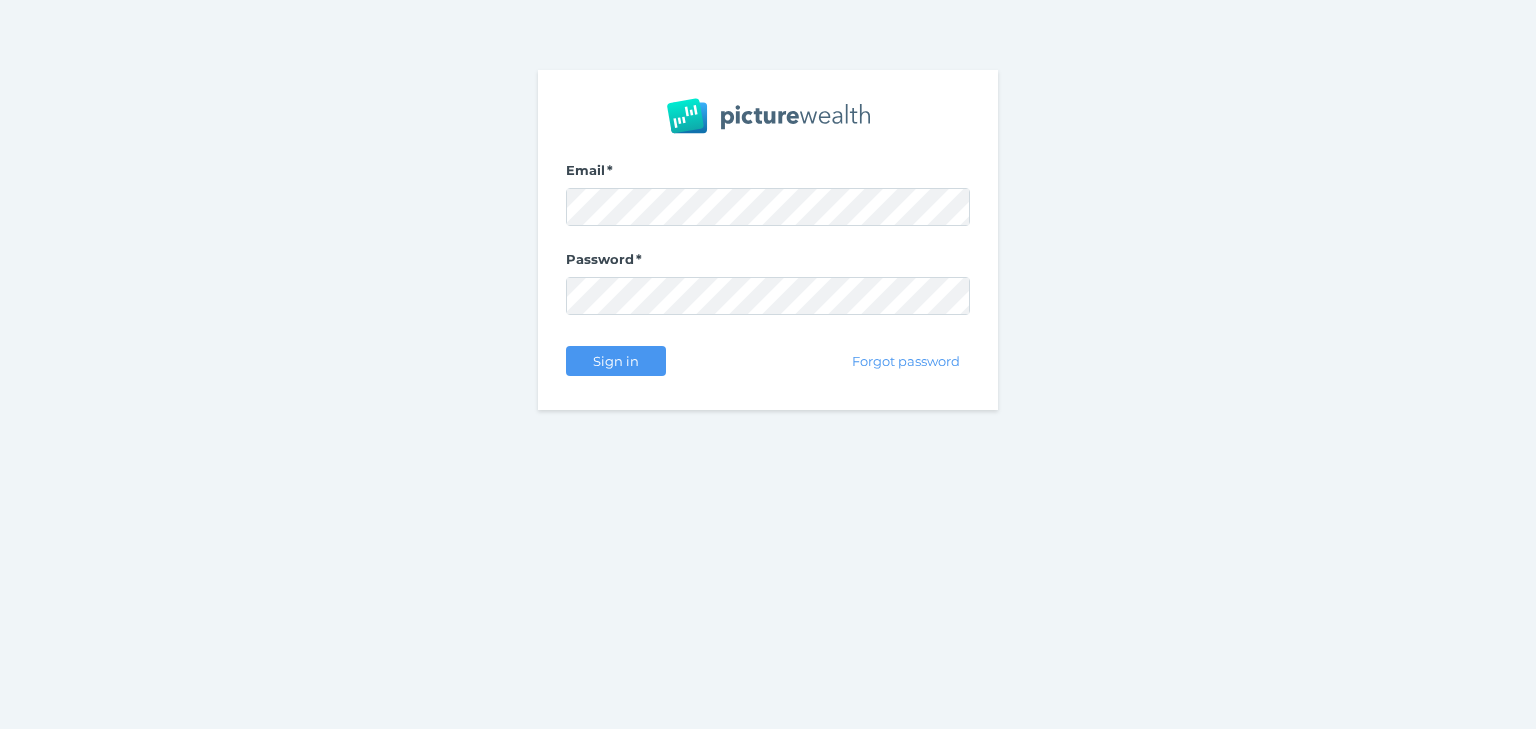 scroll, scrollTop: 0, scrollLeft: 0, axis: both 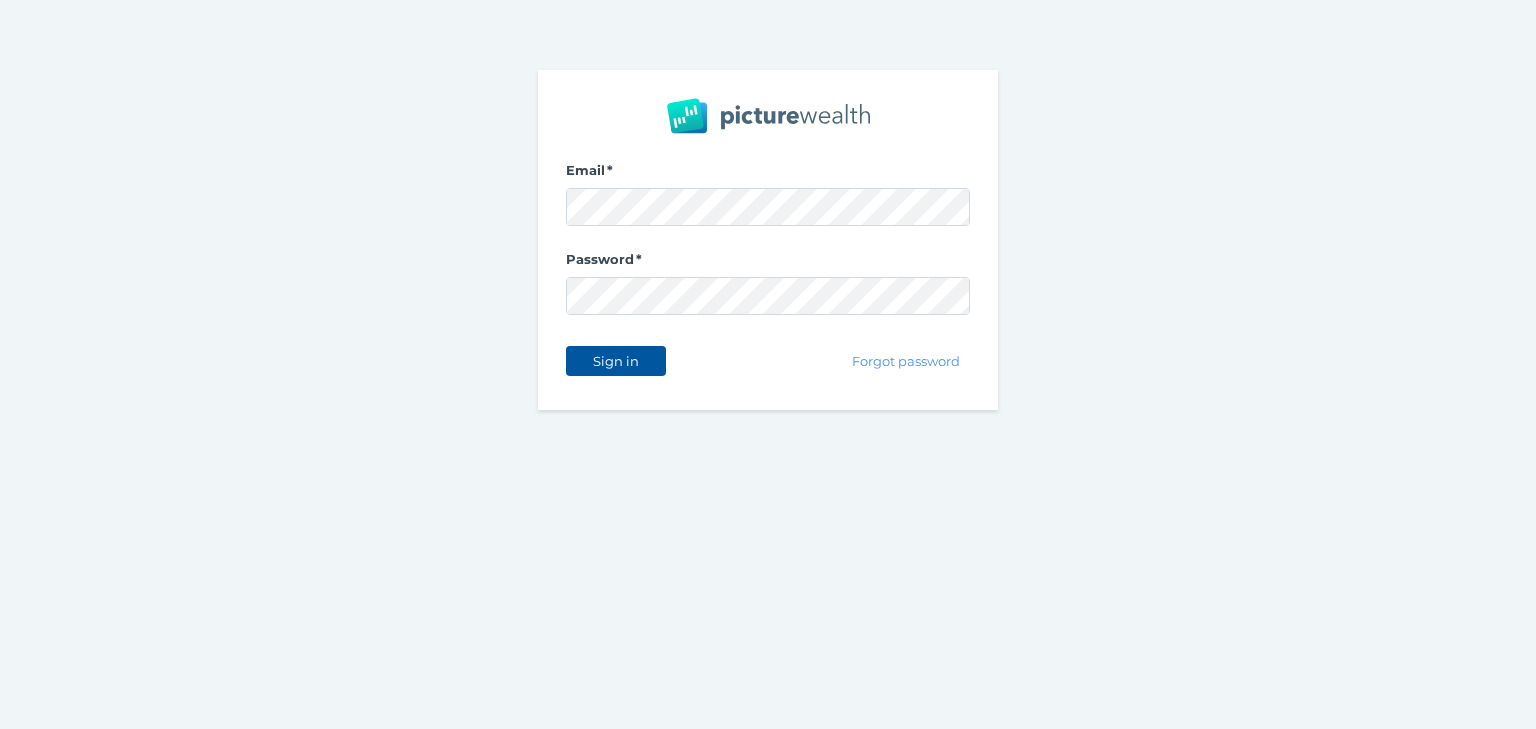 click on "Sign in" at bounding box center [615, 361] 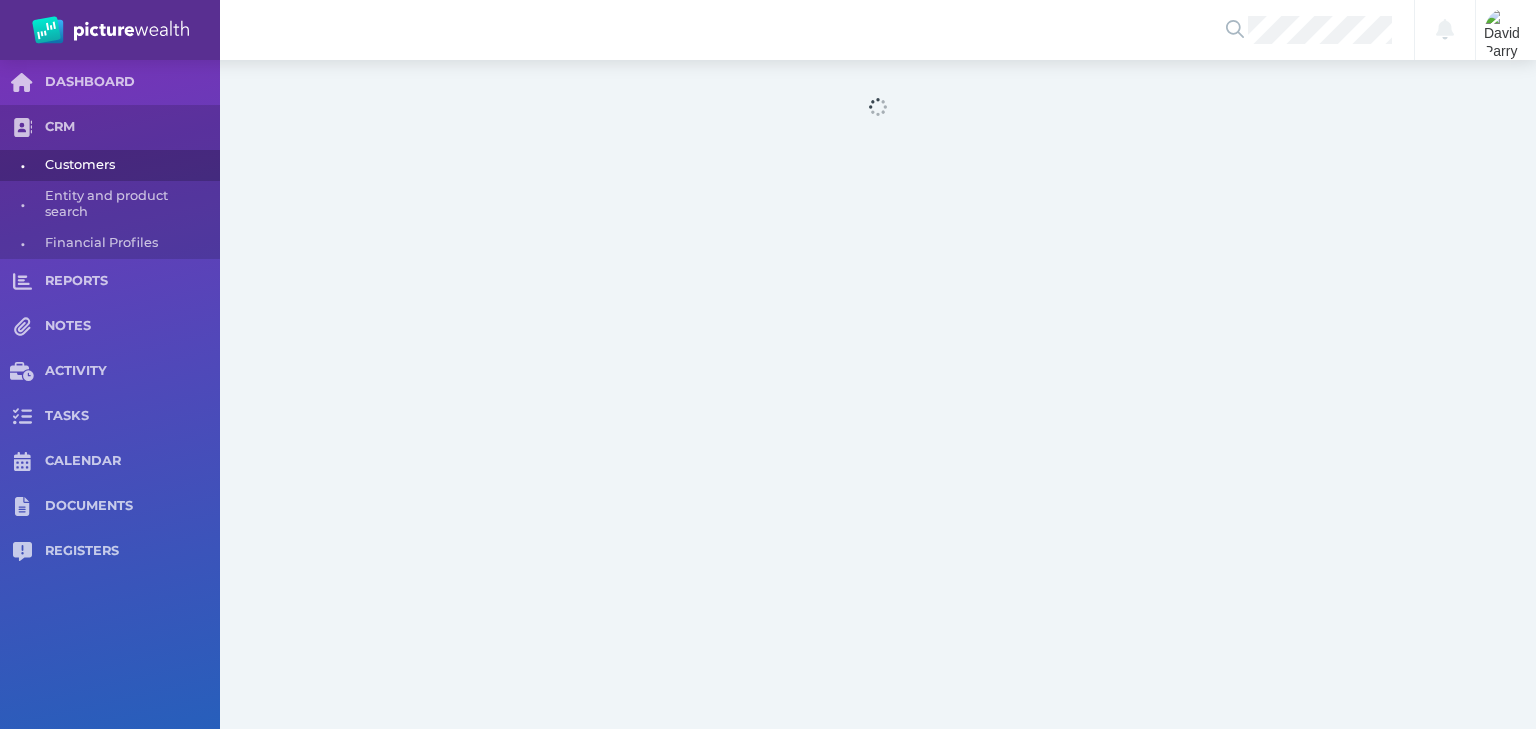 select on "25" 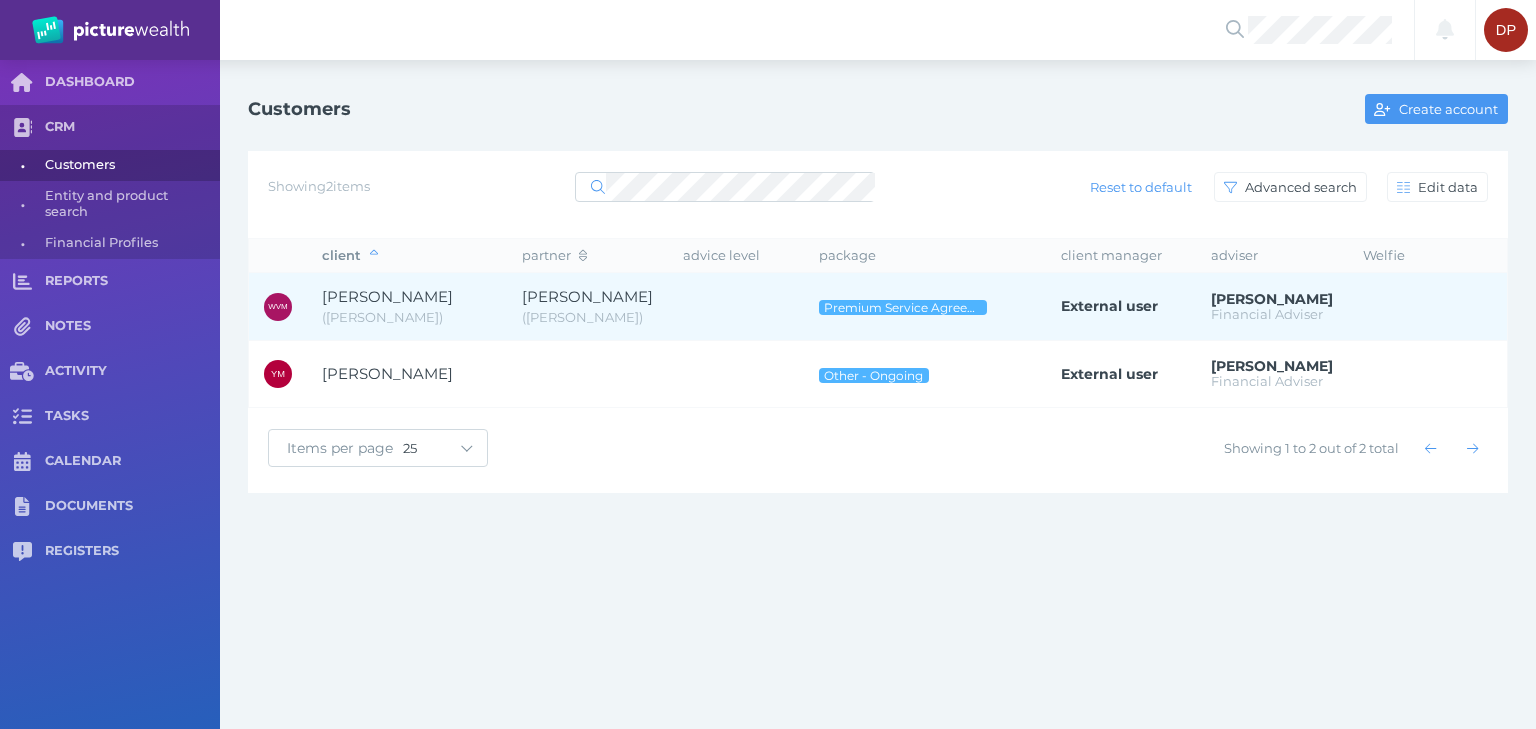 click on "[PERSON_NAME]" at bounding box center [387, 296] 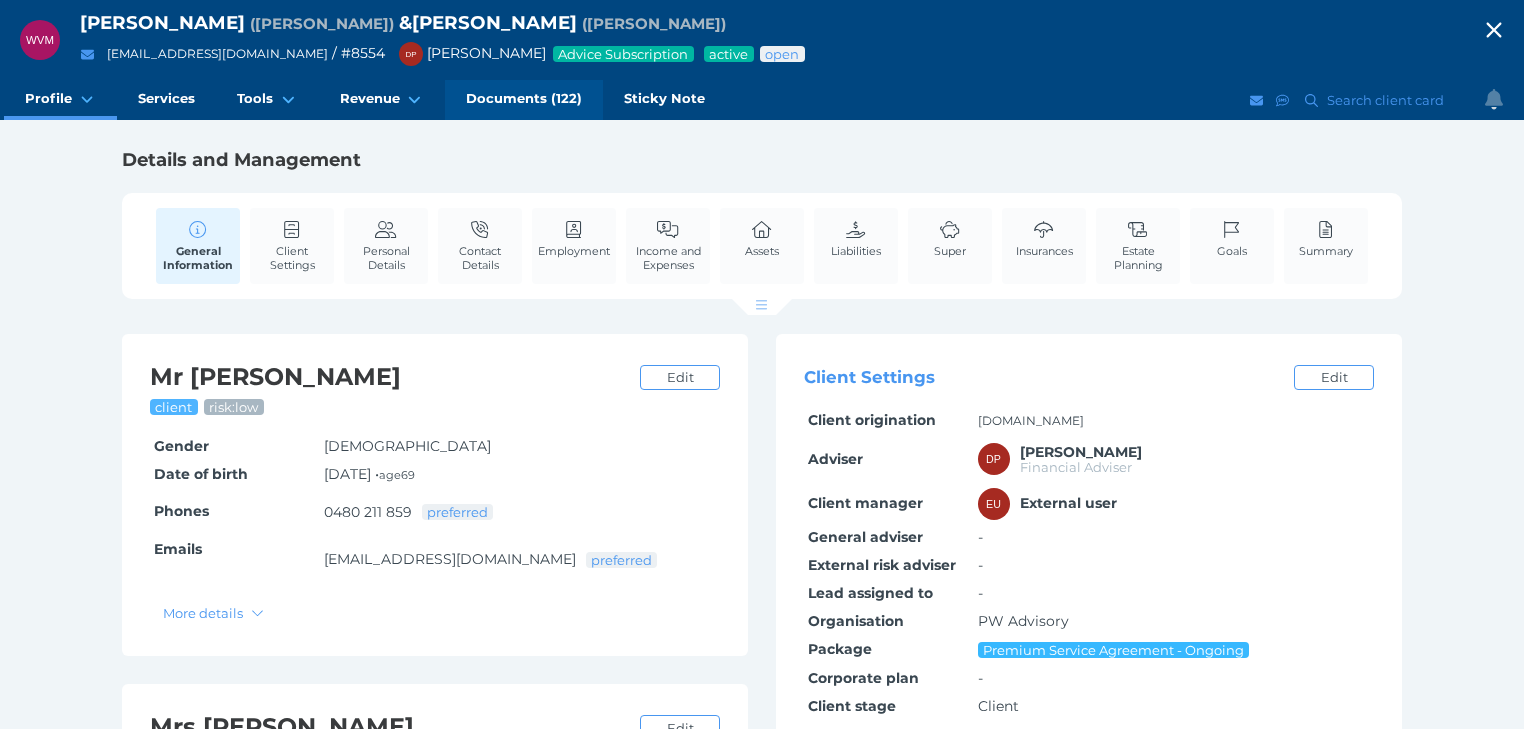 click on "Documents (122)" at bounding box center [524, 98] 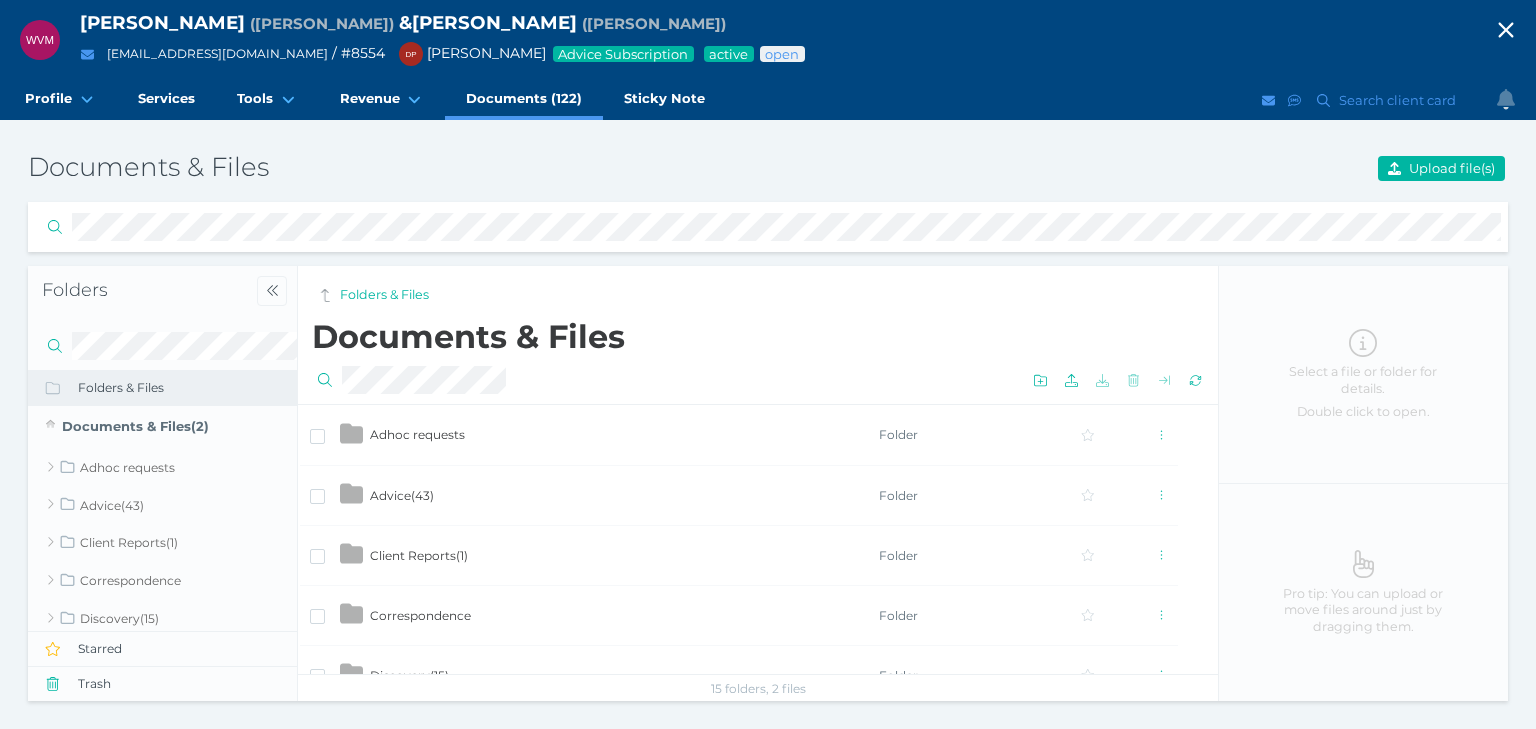 click on "Advice  ( 43 )" at bounding box center (402, 495) 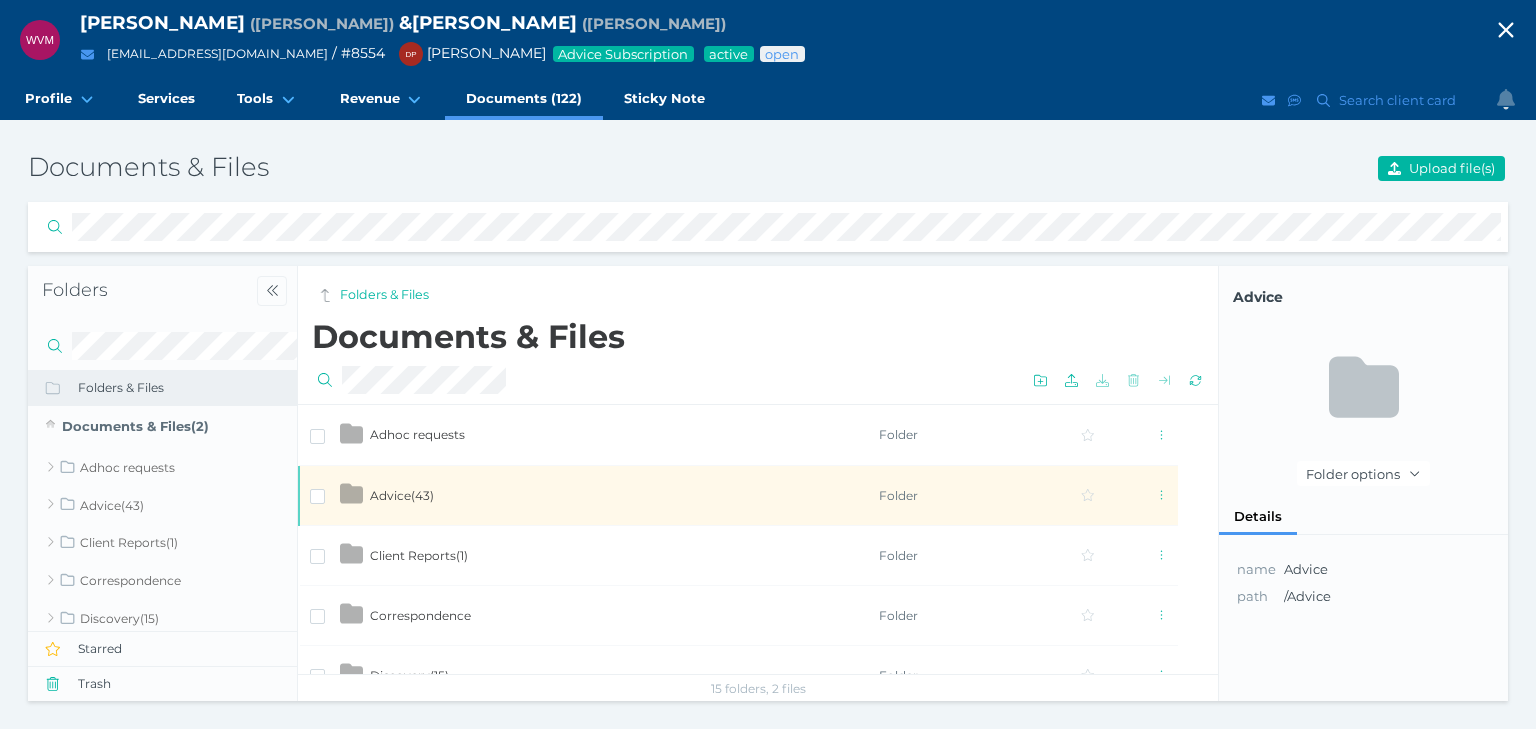 click on "Advice  ( 43 )" at bounding box center [402, 495] 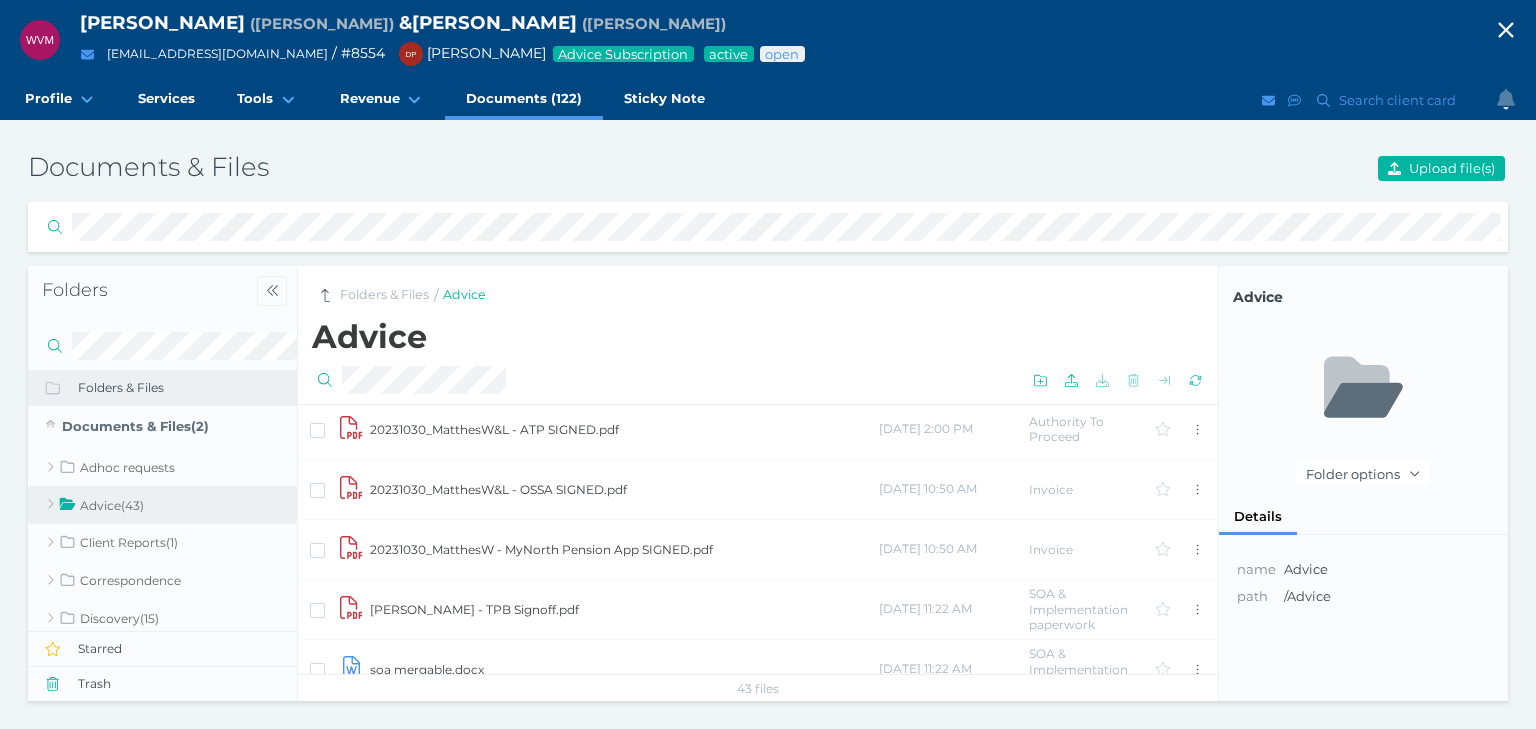 scroll, scrollTop: 2240, scrollLeft: 0, axis: vertical 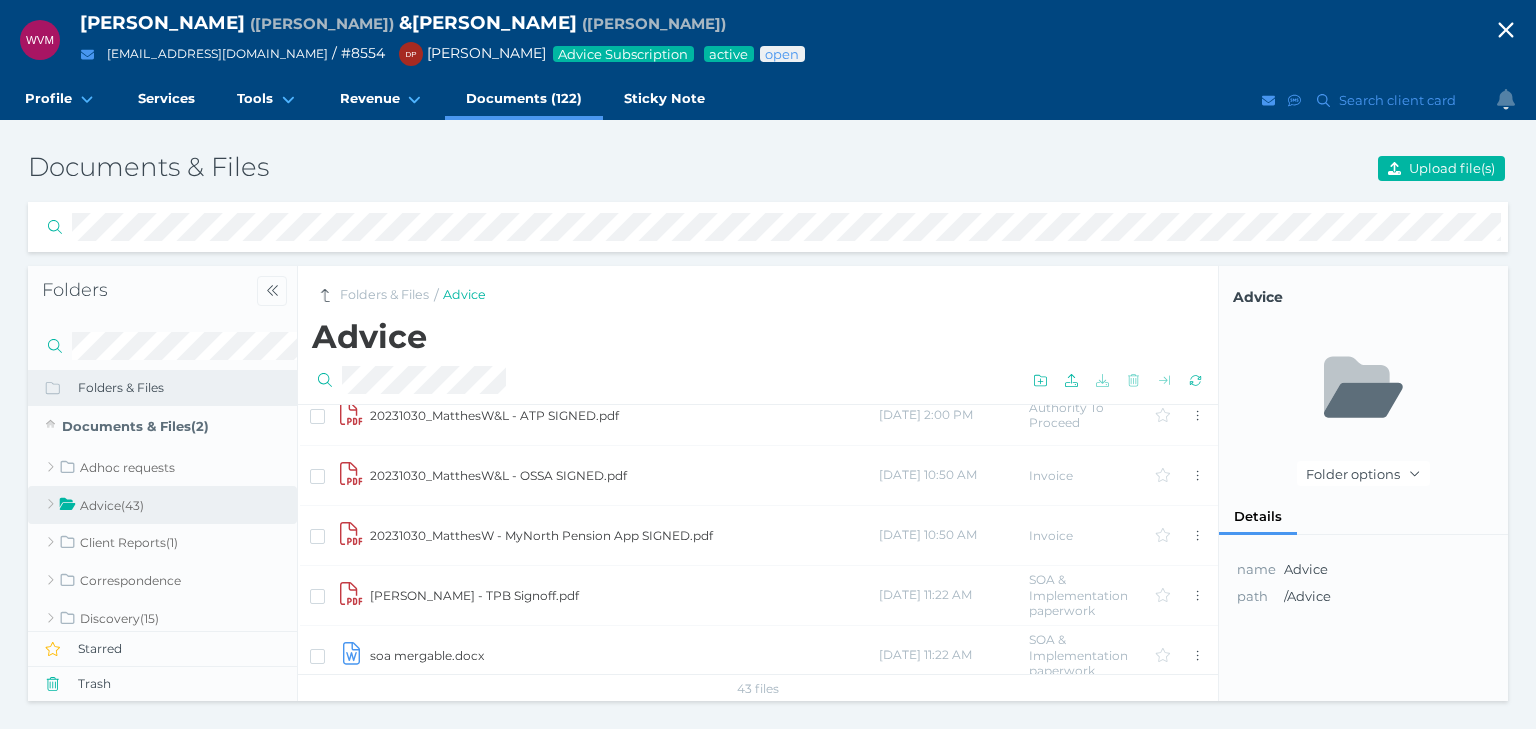 click on "20231030_MatthesW&L - OSSA SIGNED.pdf" at bounding box center [623, 475] 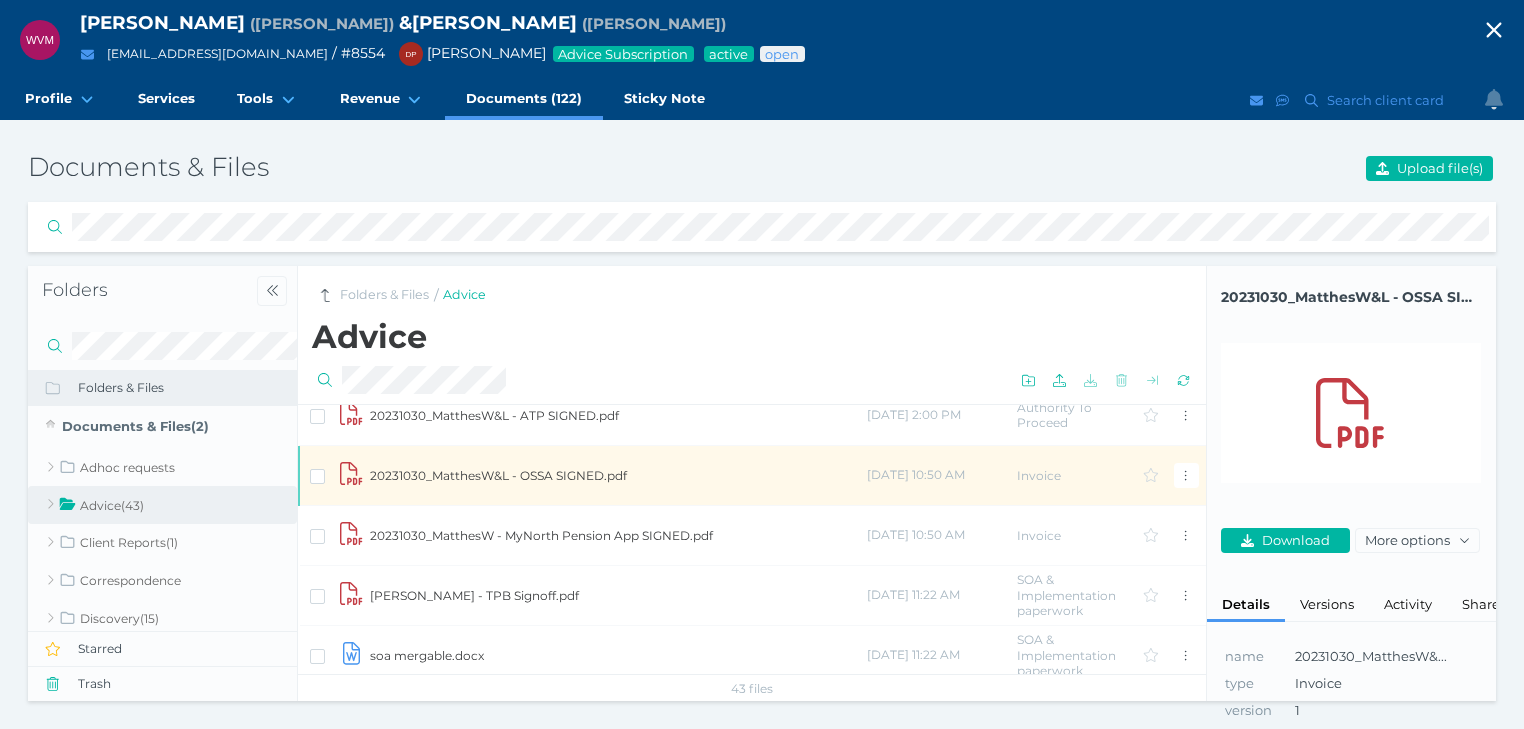 click on "20231030_MatthesW&L - OSSA SIGNED.pdf" at bounding box center (617, 475) 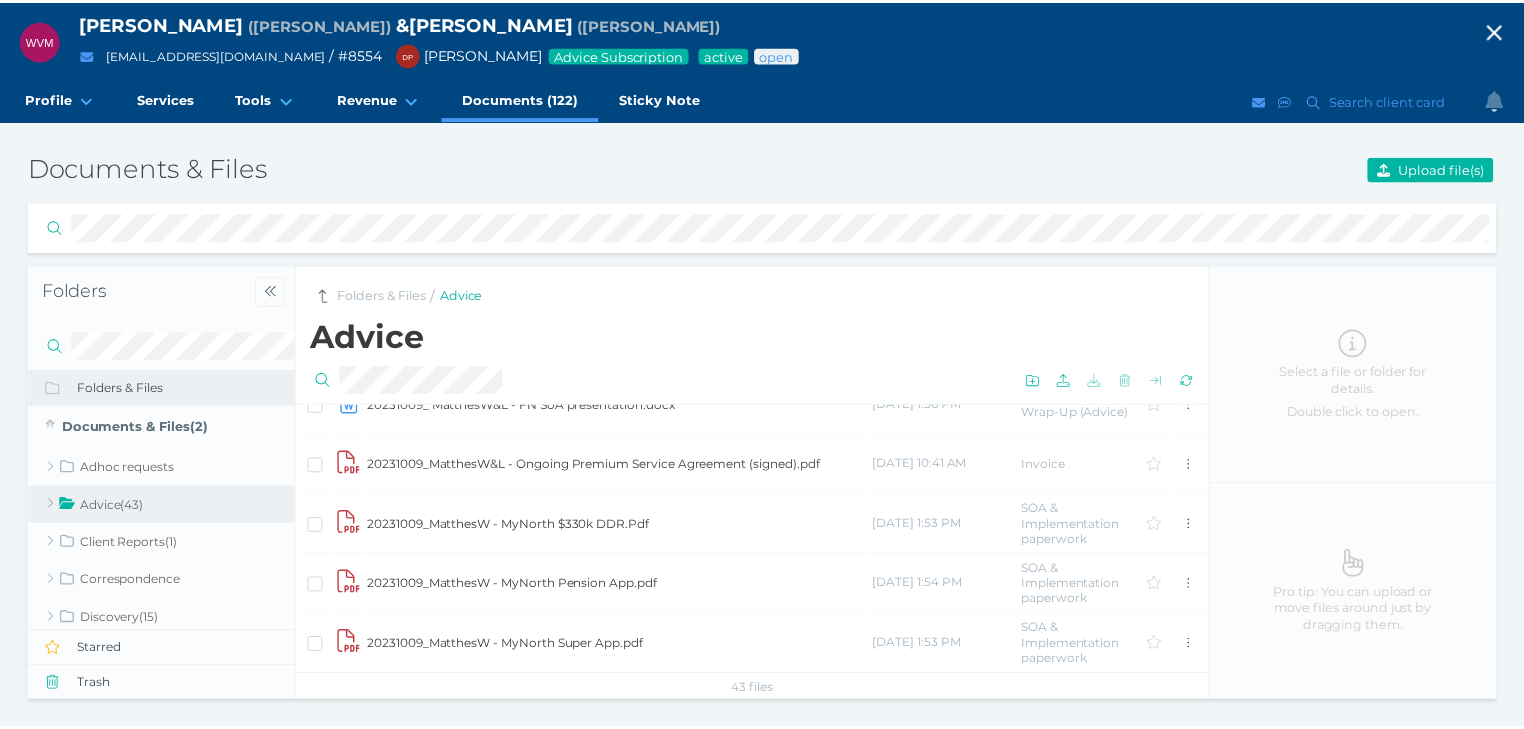 scroll, scrollTop: 1751, scrollLeft: 0, axis: vertical 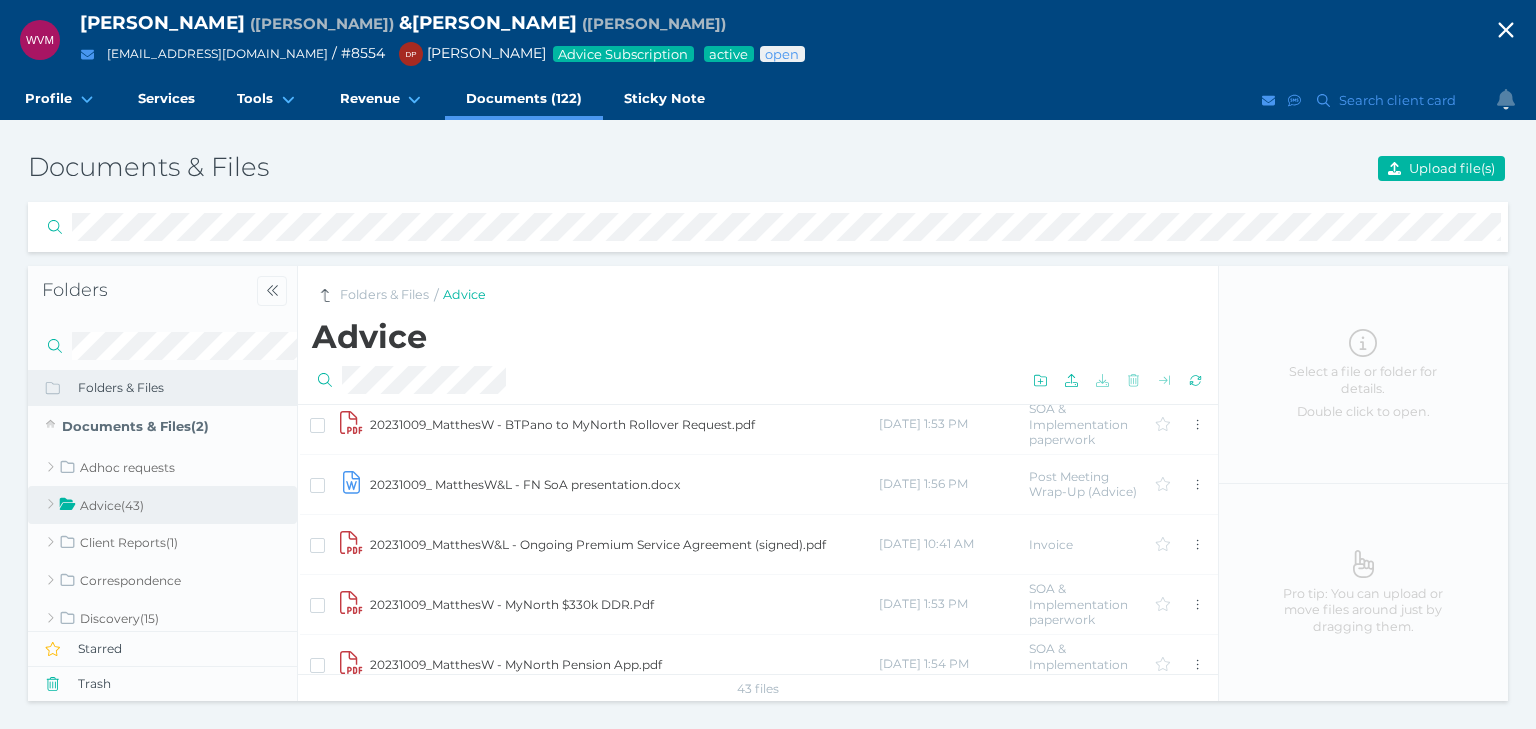 click on "20231009_MatthesW&L - Ongoing Premium Service Agreement (signed).pdf" at bounding box center (623, 544) 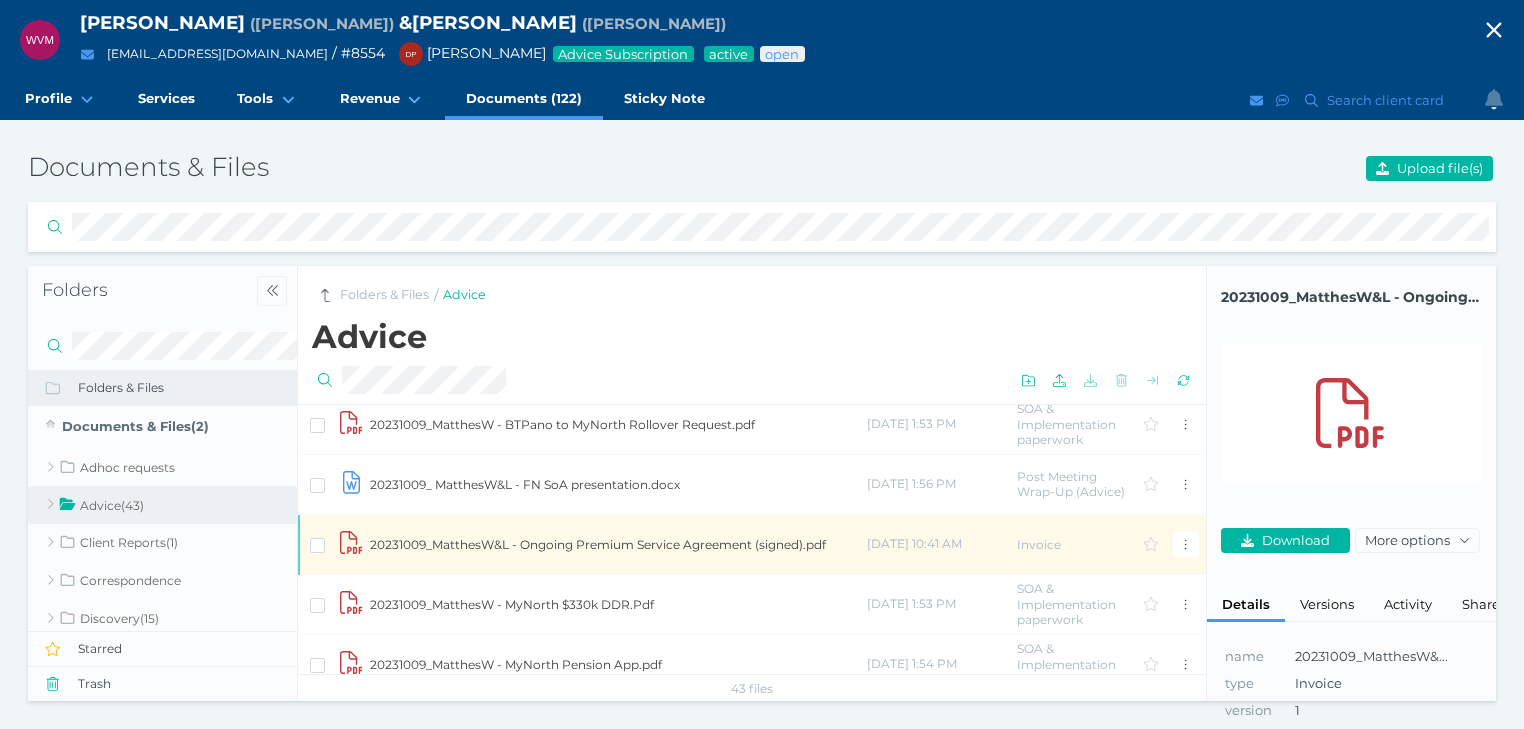 click on "20231009_MatthesW&L - Ongoing Premium Service Agreement (signed).pdf" at bounding box center [617, 544] 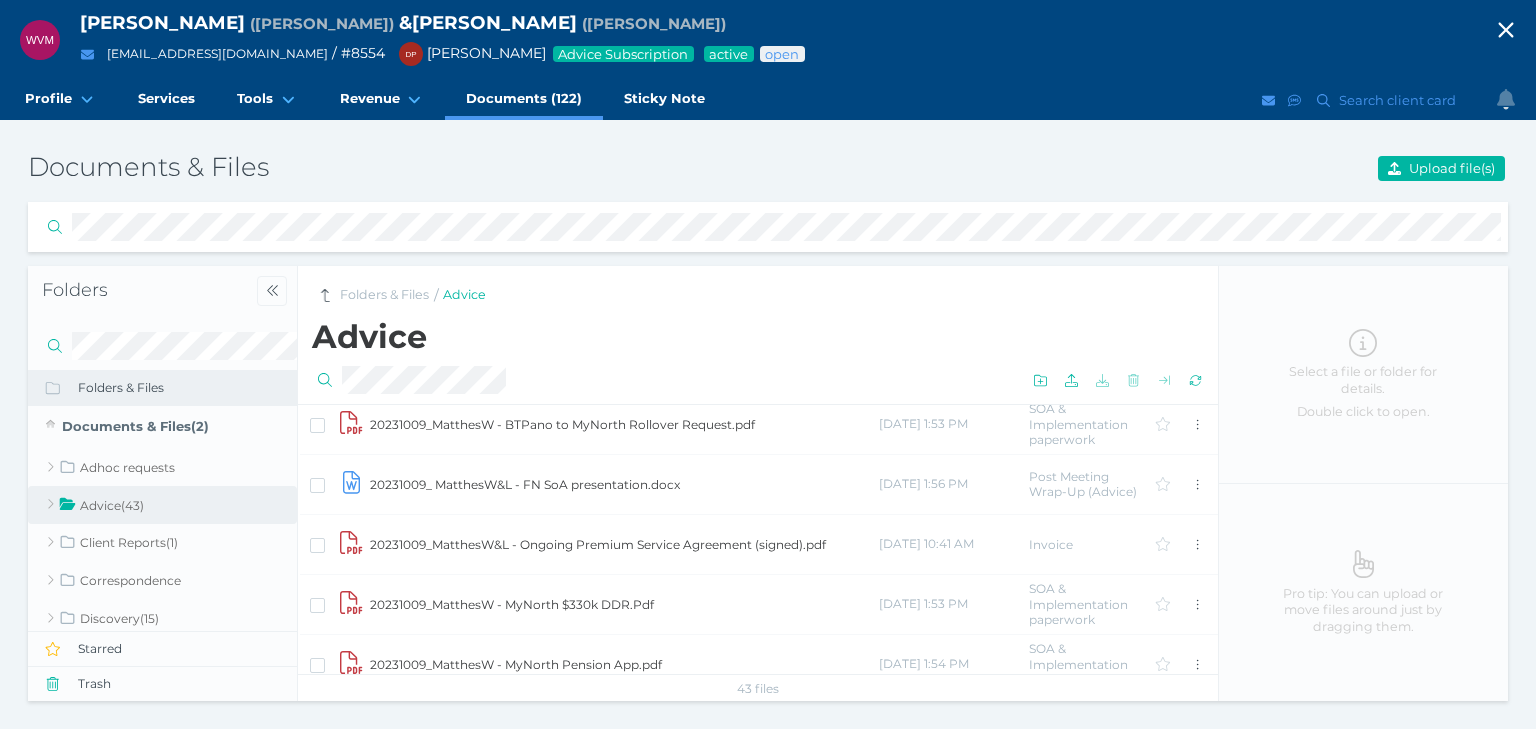 click on "20231009_MatthesW&L - Ongoing Premium Service Agreement (signed).pdf" at bounding box center (623, 544) 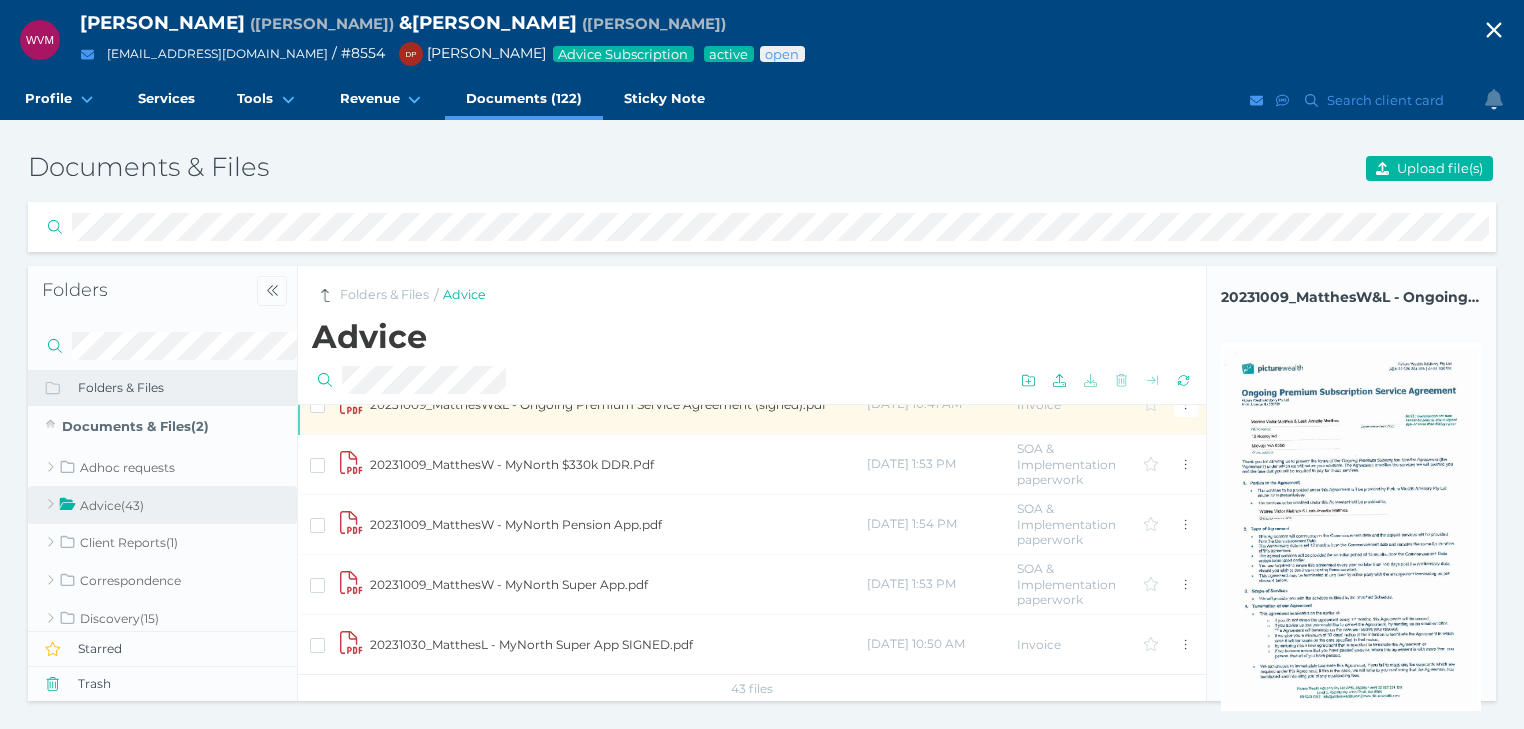 scroll, scrollTop: 1911, scrollLeft: 0, axis: vertical 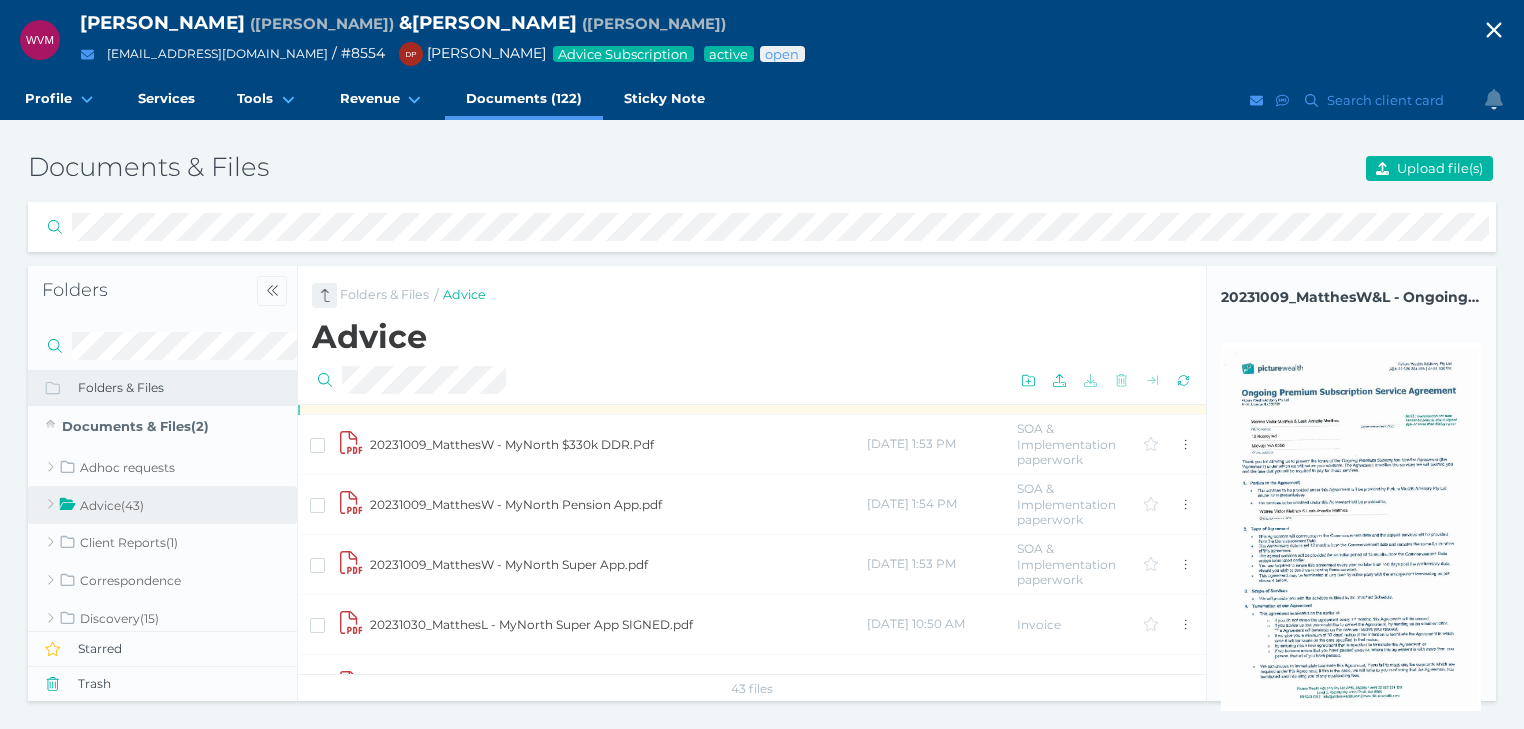 click 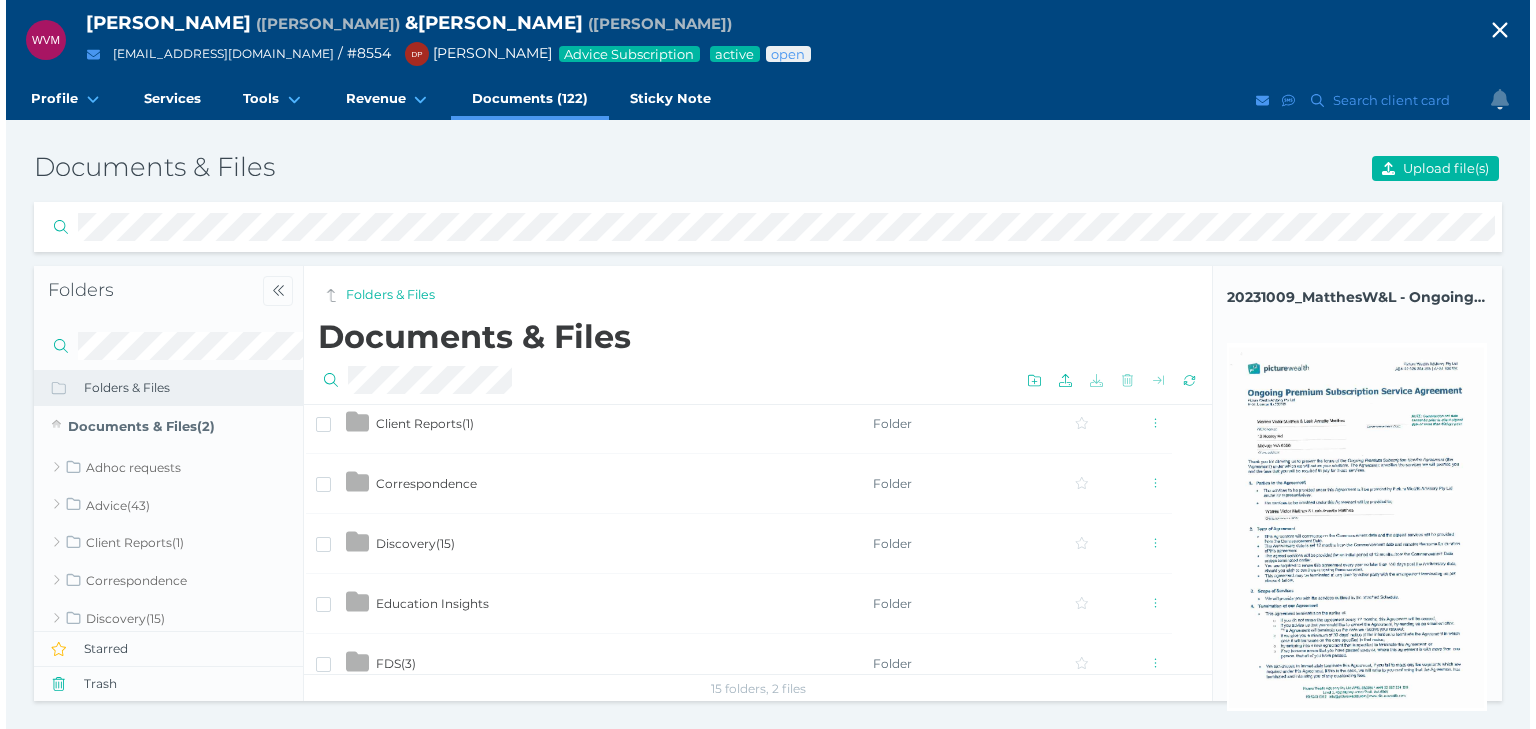 scroll, scrollTop: 160, scrollLeft: 0, axis: vertical 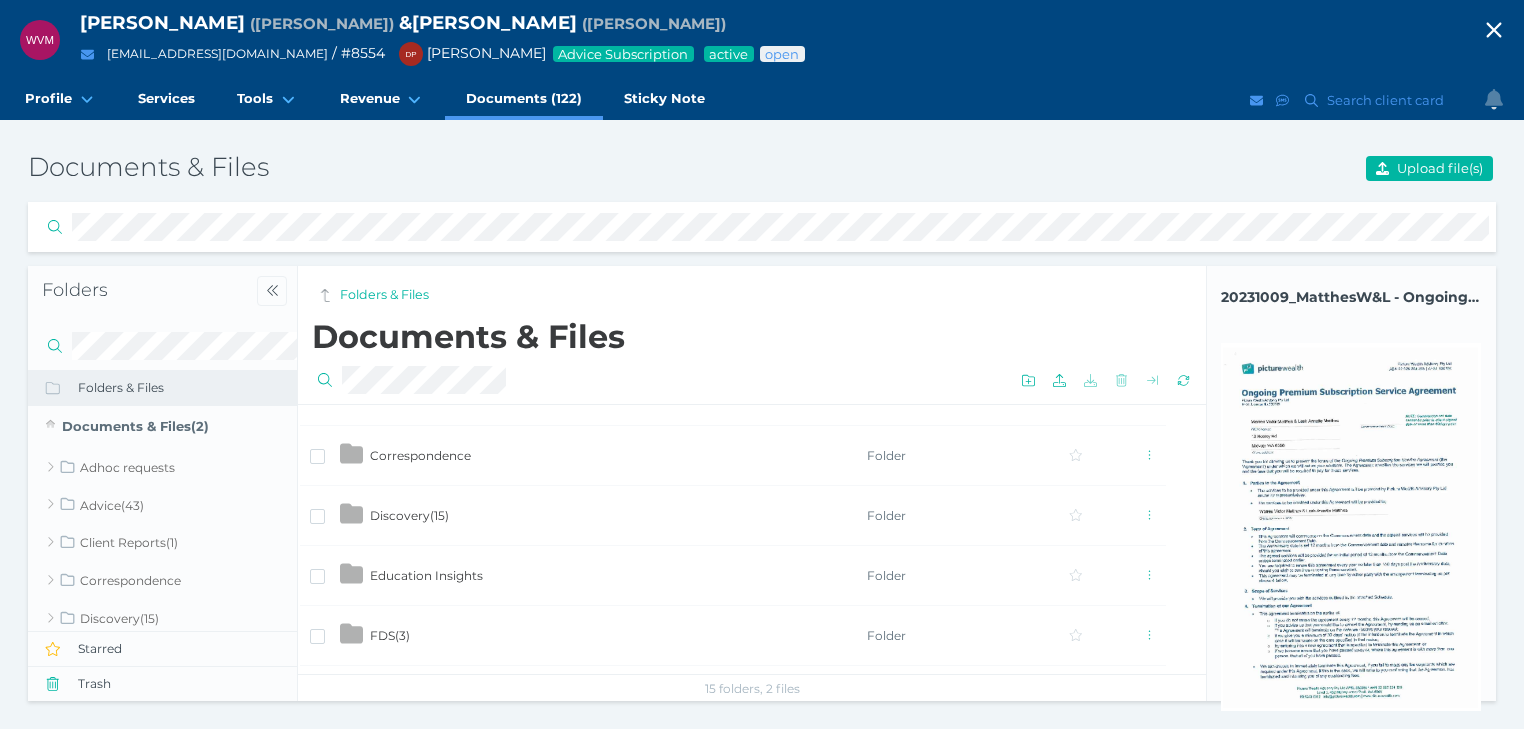 click on "Discovery  ( 15 )" at bounding box center [409, 515] 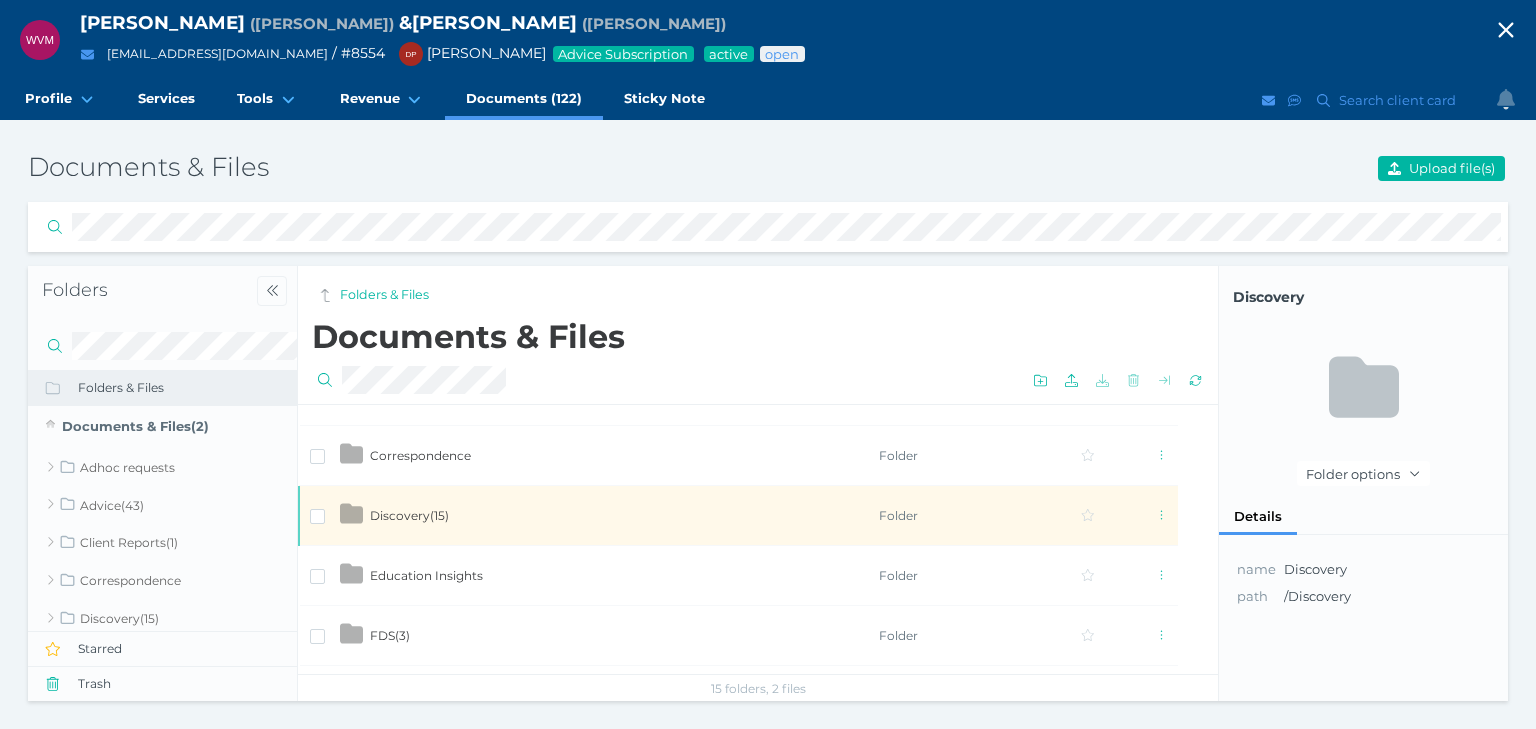 click on "Discovery  ( 15 )" at bounding box center [409, 515] 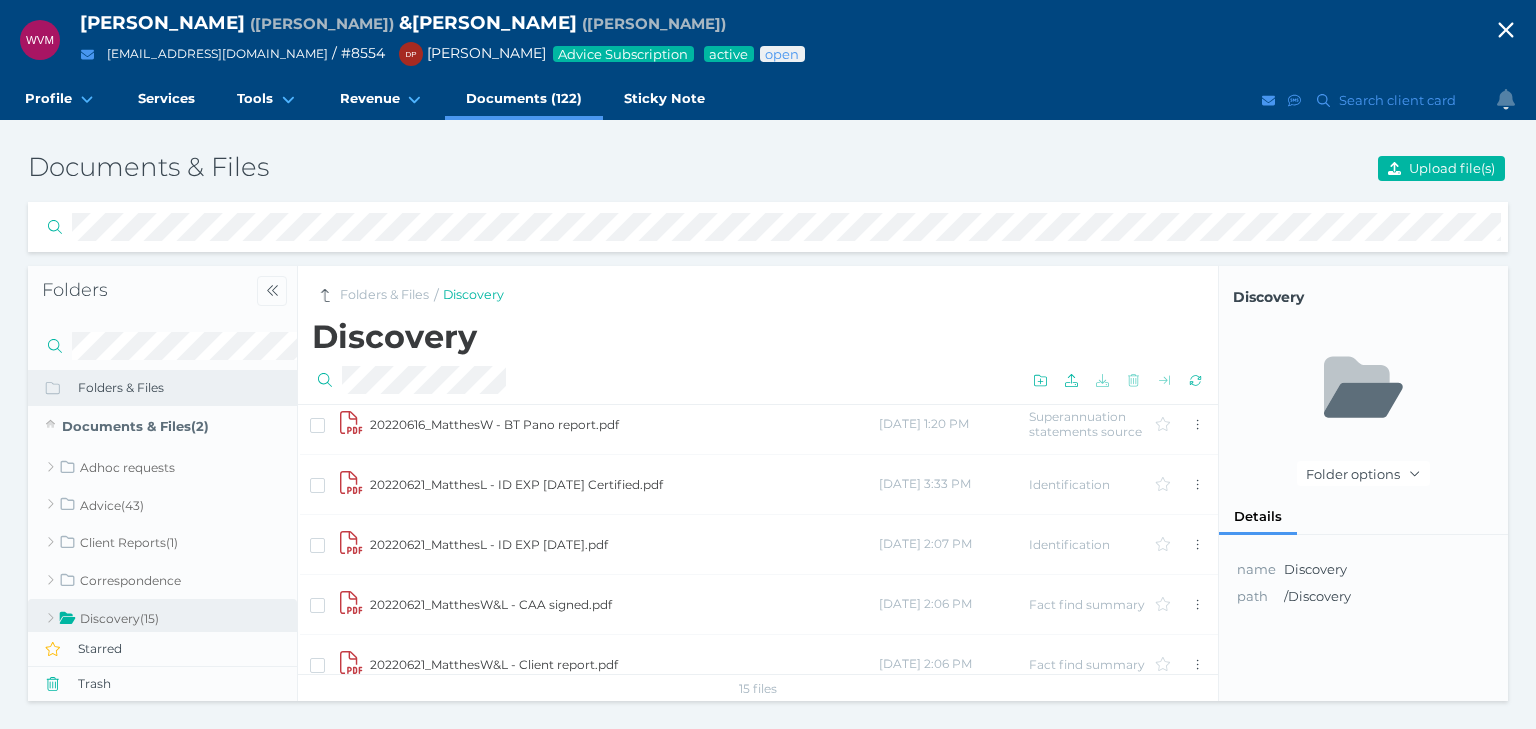 scroll, scrollTop: 0, scrollLeft: 0, axis: both 